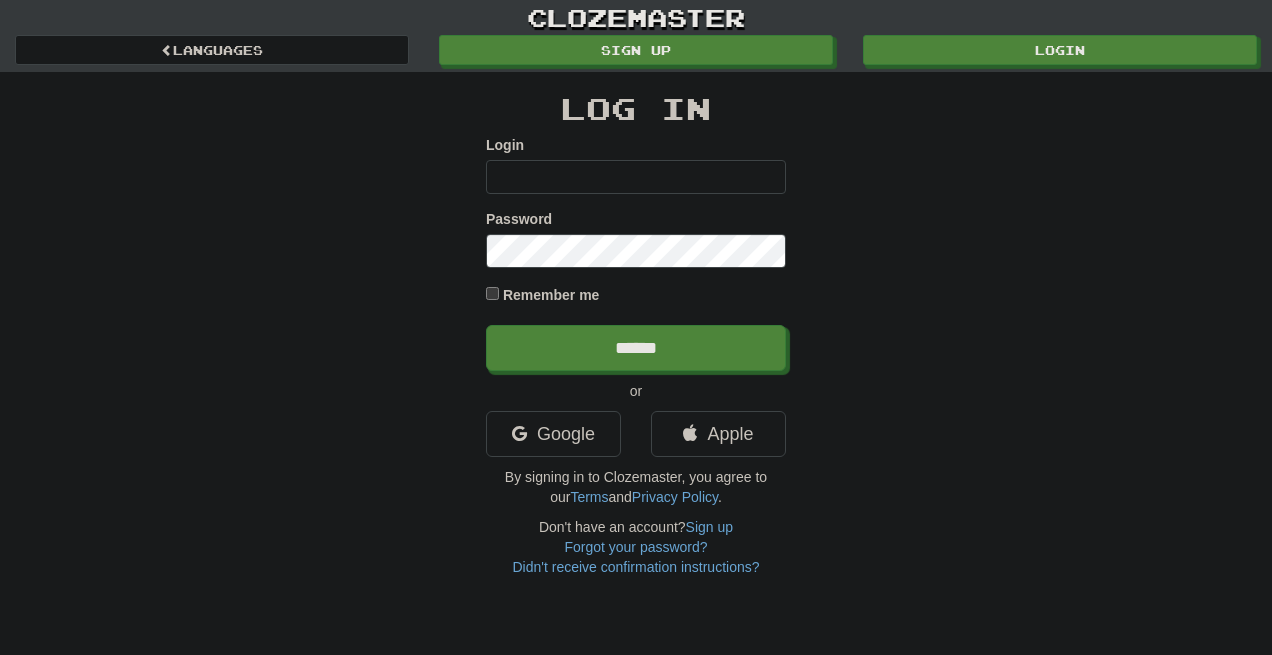 scroll, scrollTop: 0, scrollLeft: 0, axis: both 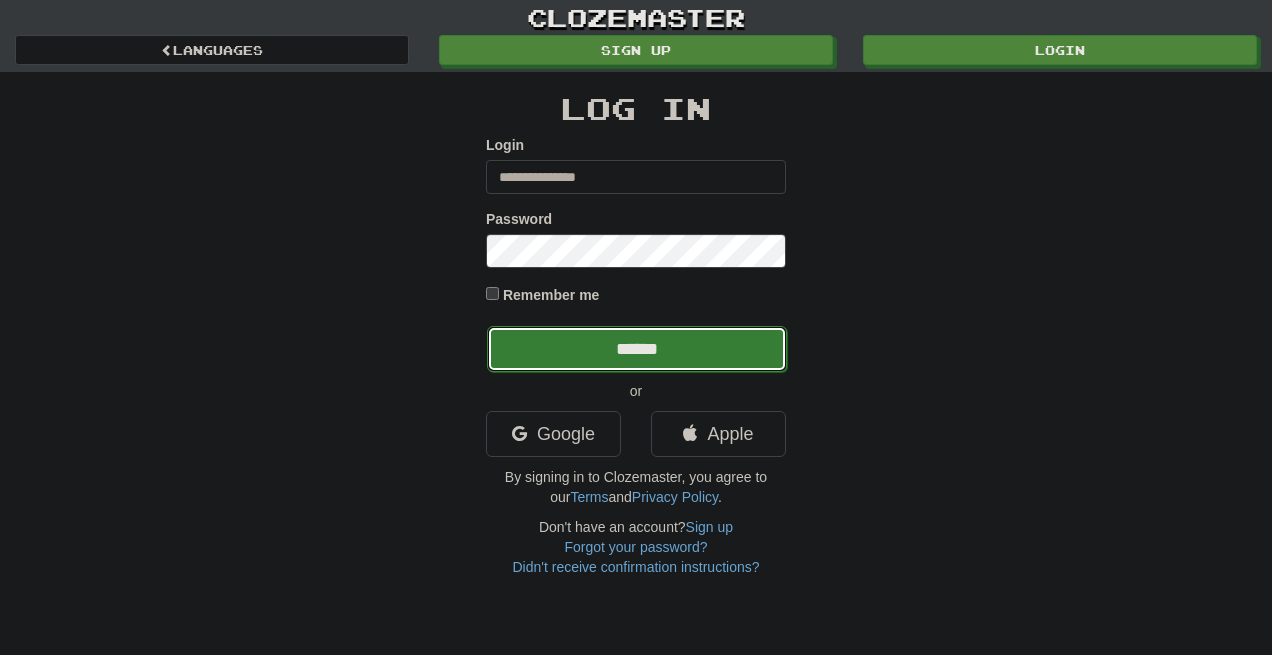 click on "******" at bounding box center [637, 349] 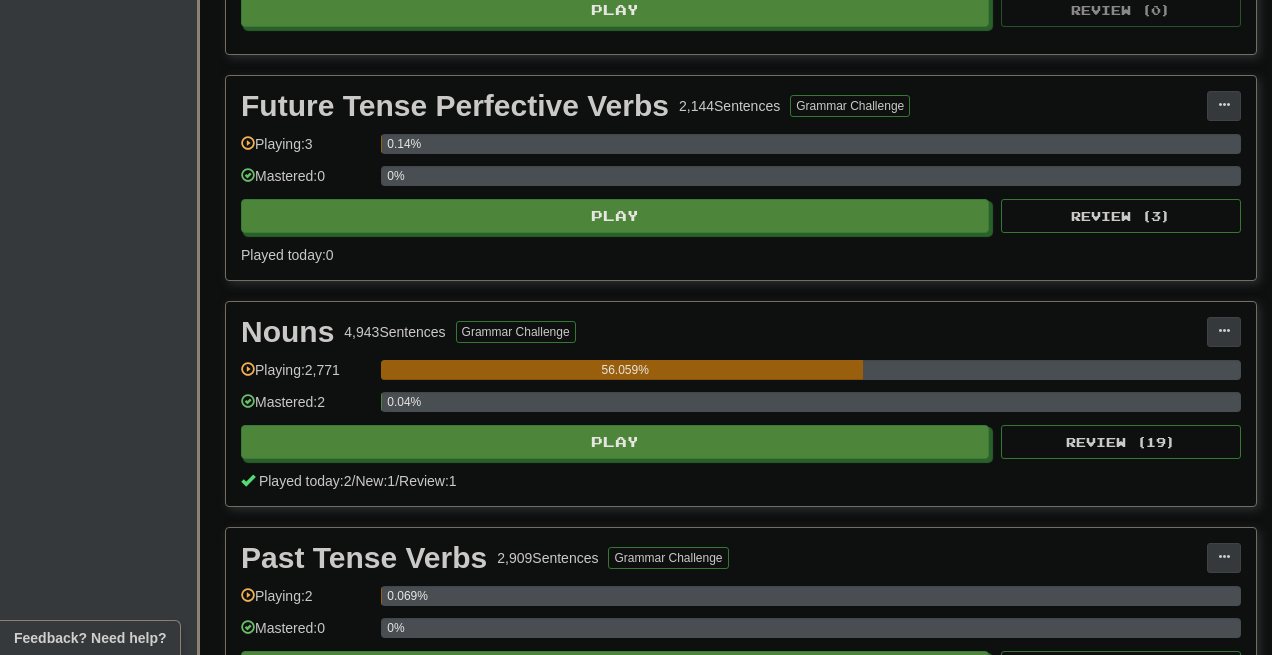 scroll, scrollTop: 1297, scrollLeft: 0, axis: vertical 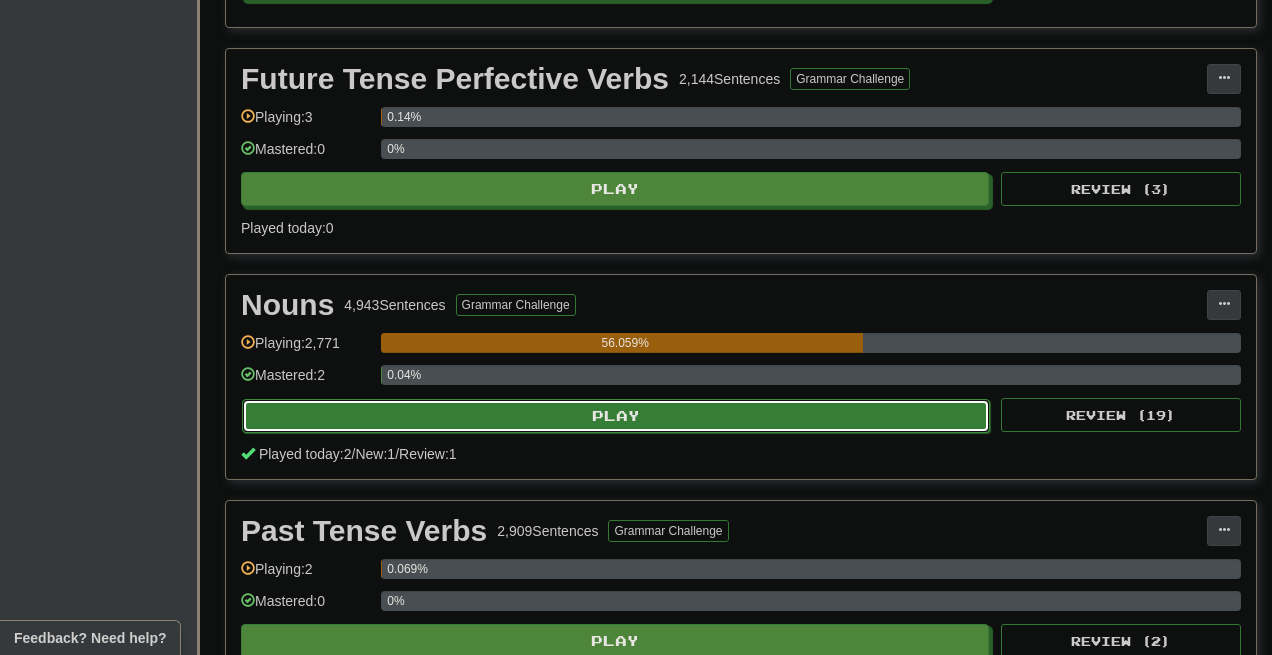 click on "Play" at bounding box center [616, 416] 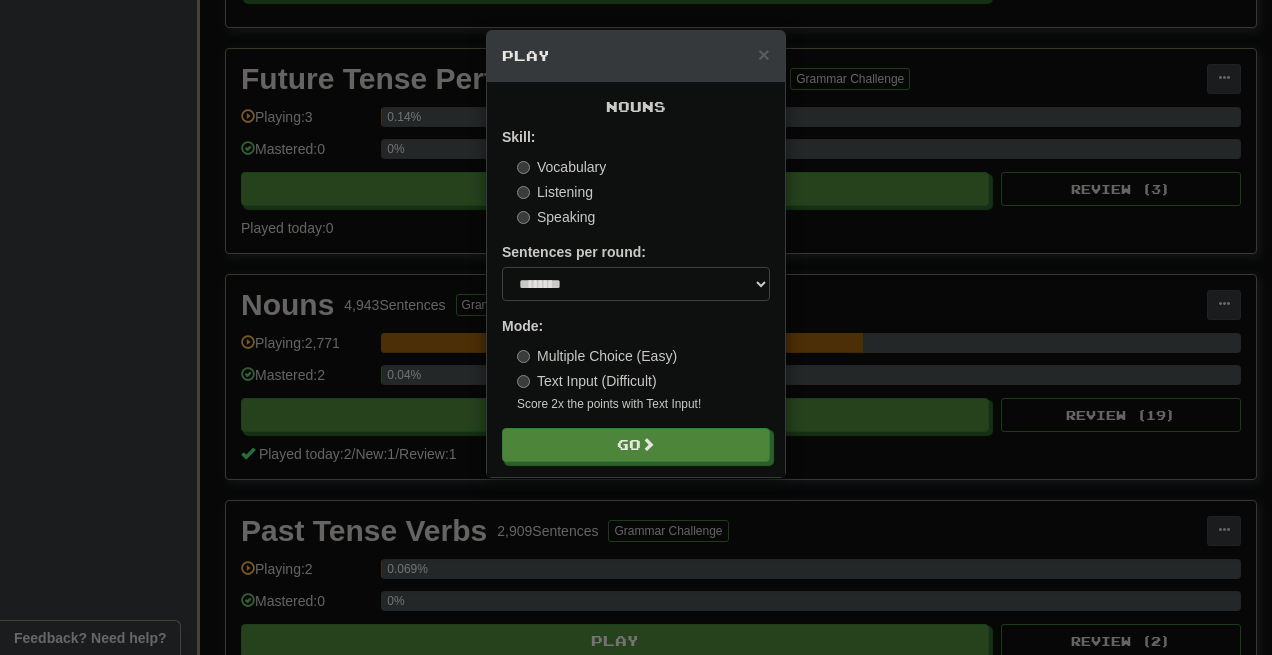 click on "Text Input (Difficult)" at bounding box center [587, 381] 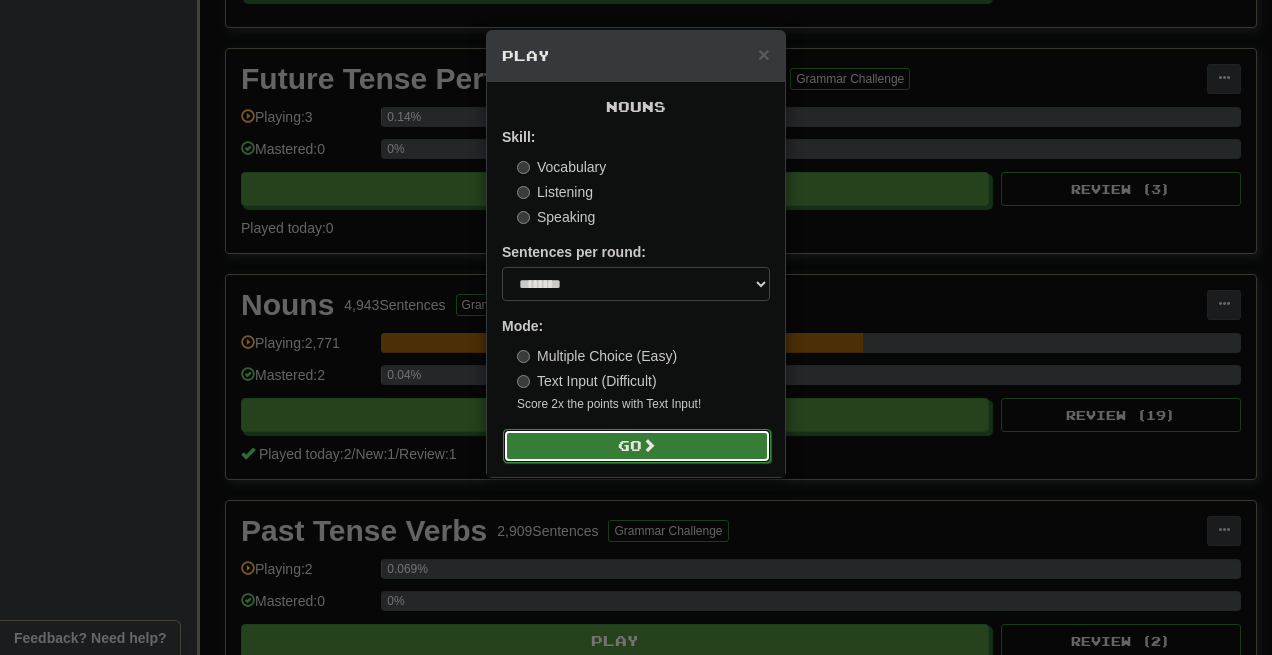 click on "Go" at bounding box center (637, 446) 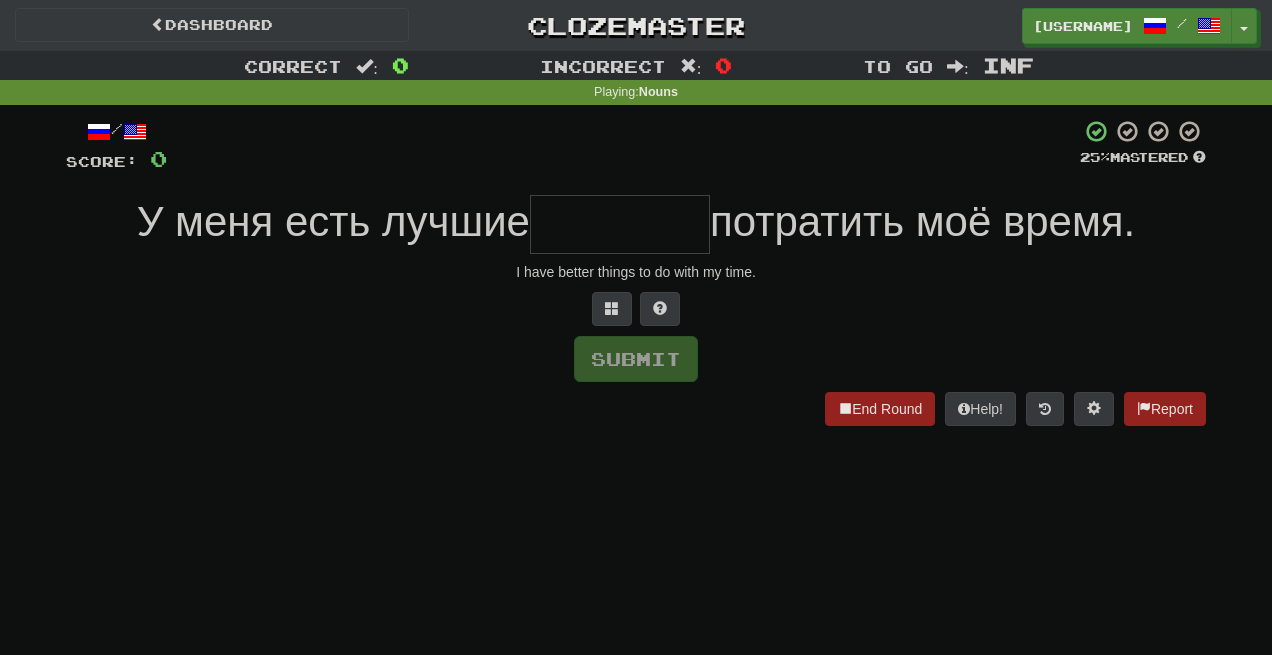 scroll, scrollTop: 0, scrollLeft: 0, axis: both 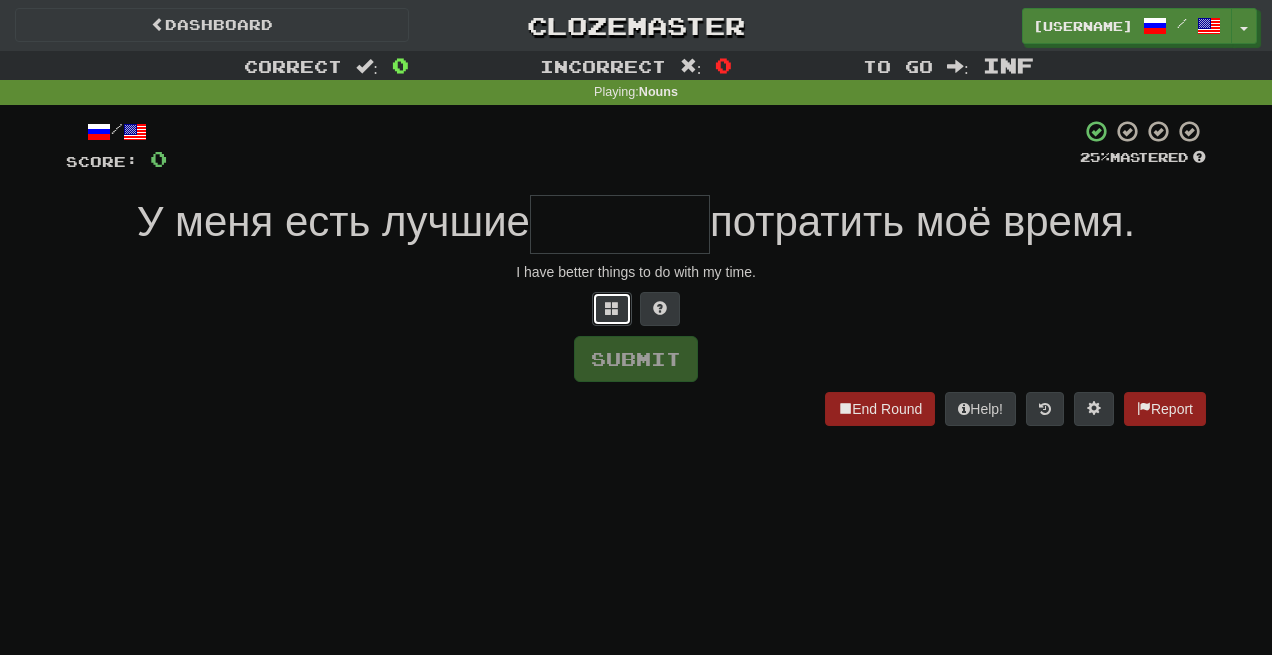 click at bounding box center (612, 309) 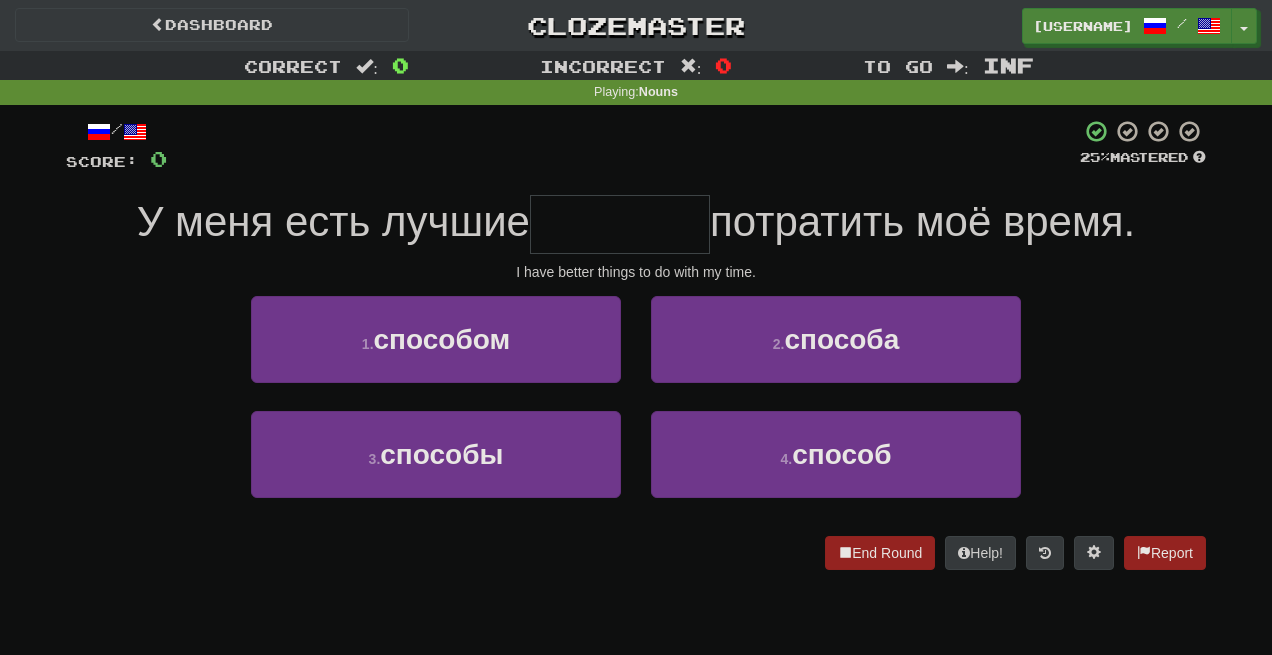 type on "*******" 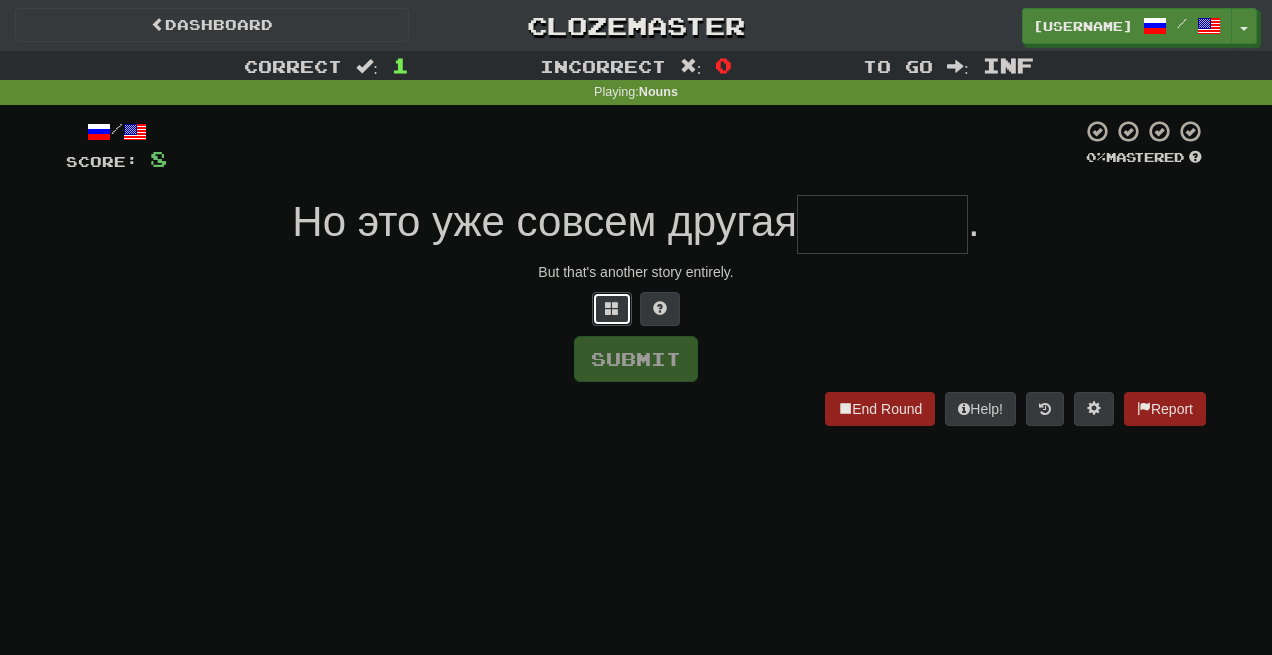click at bounding box center (612, 309) 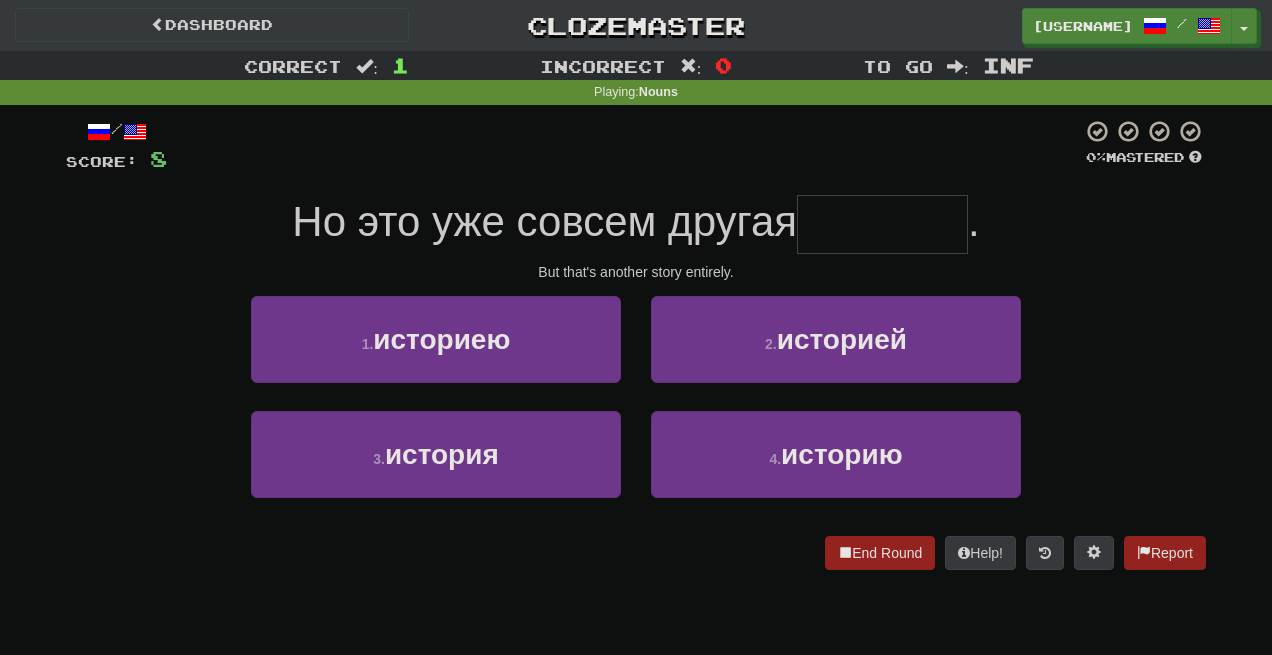 type on "*******" 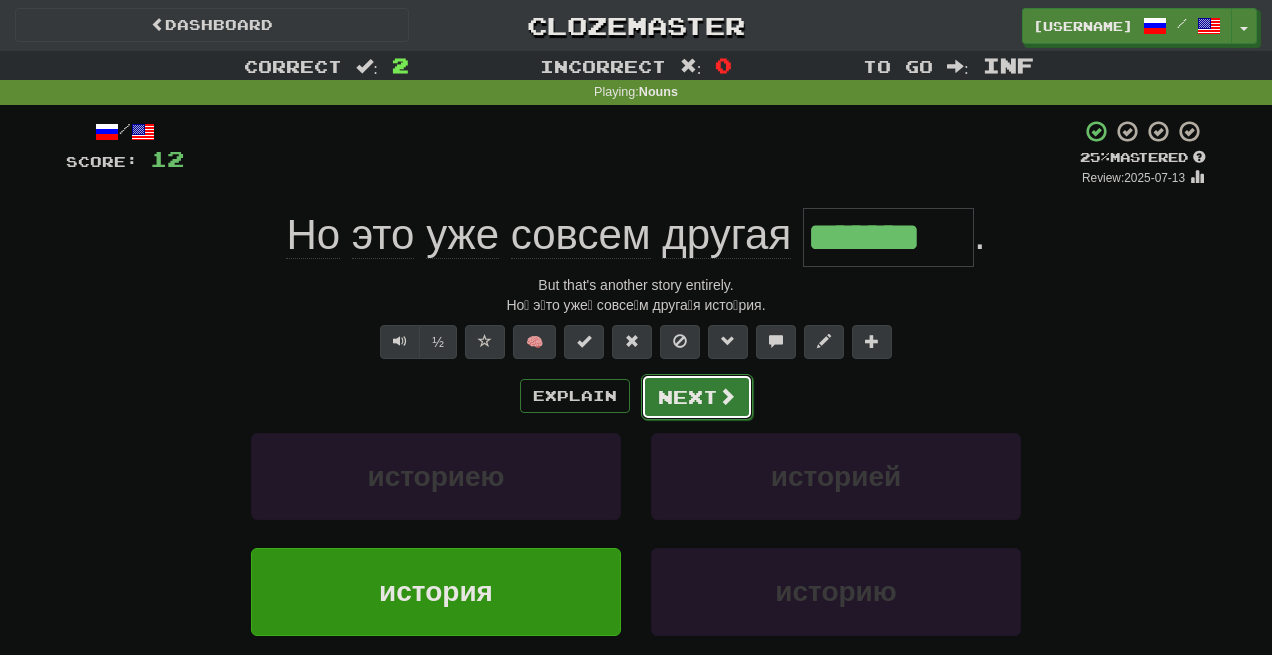 click on "Next" at bounding box center (697, 397) 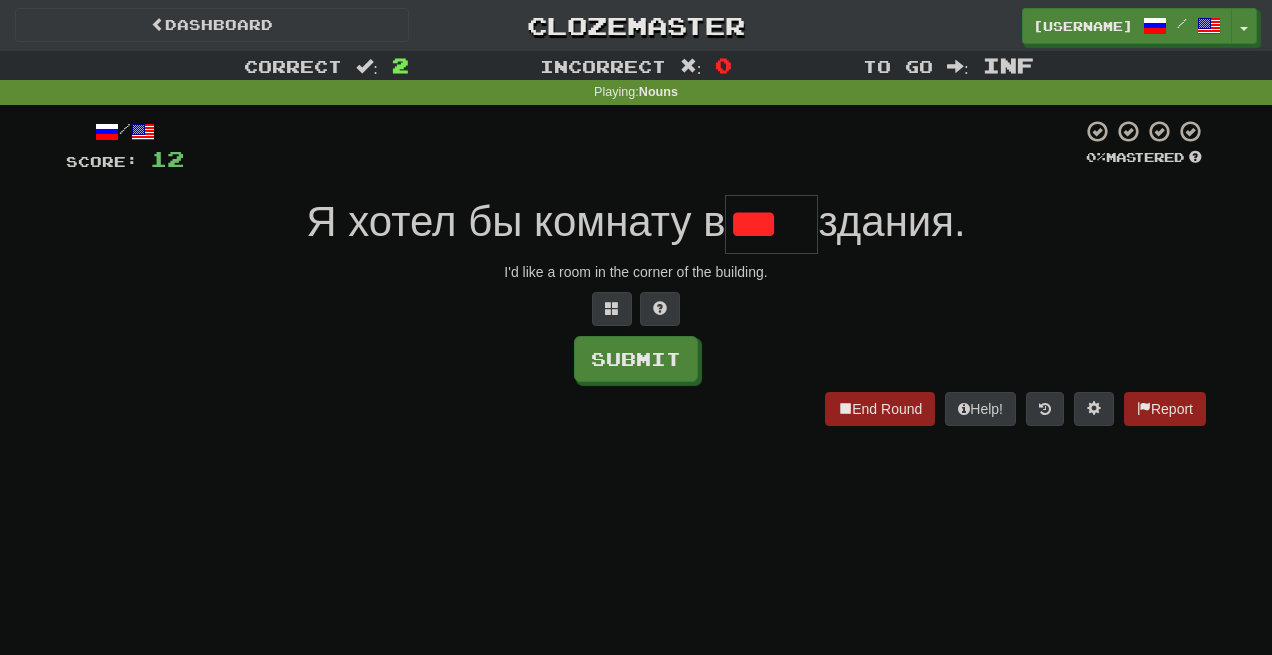 scroll, scrollTop: 0, scrollLeft: 0, axis: both 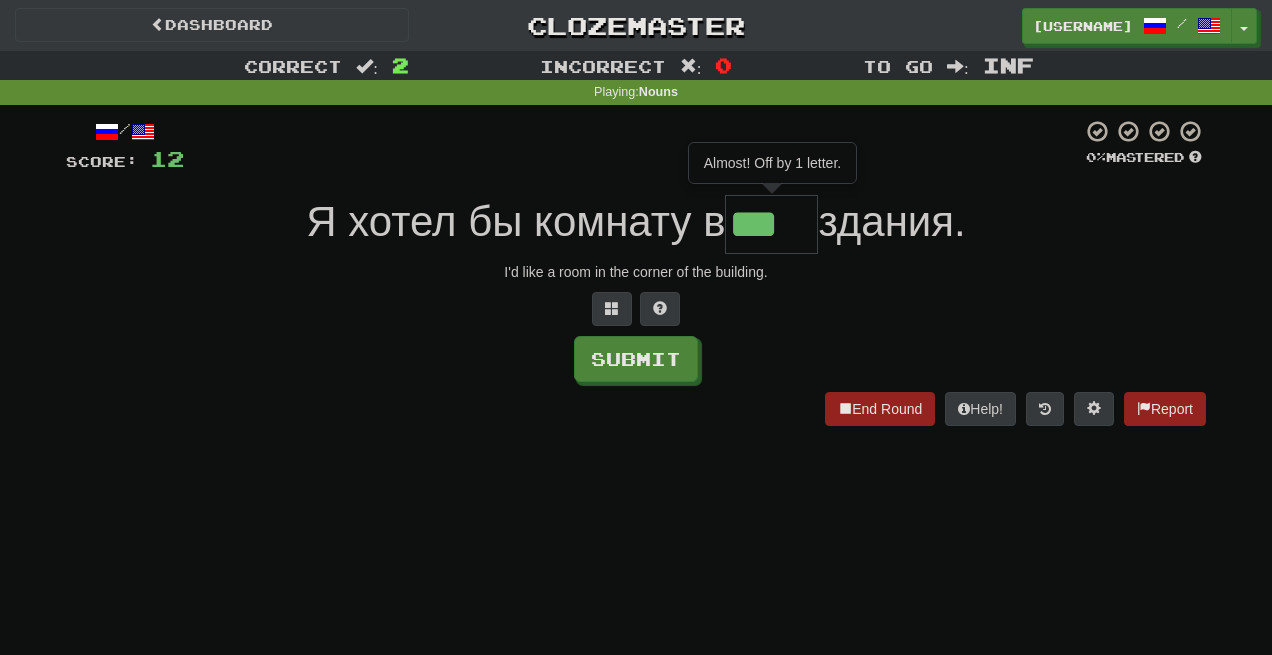 type on "****" 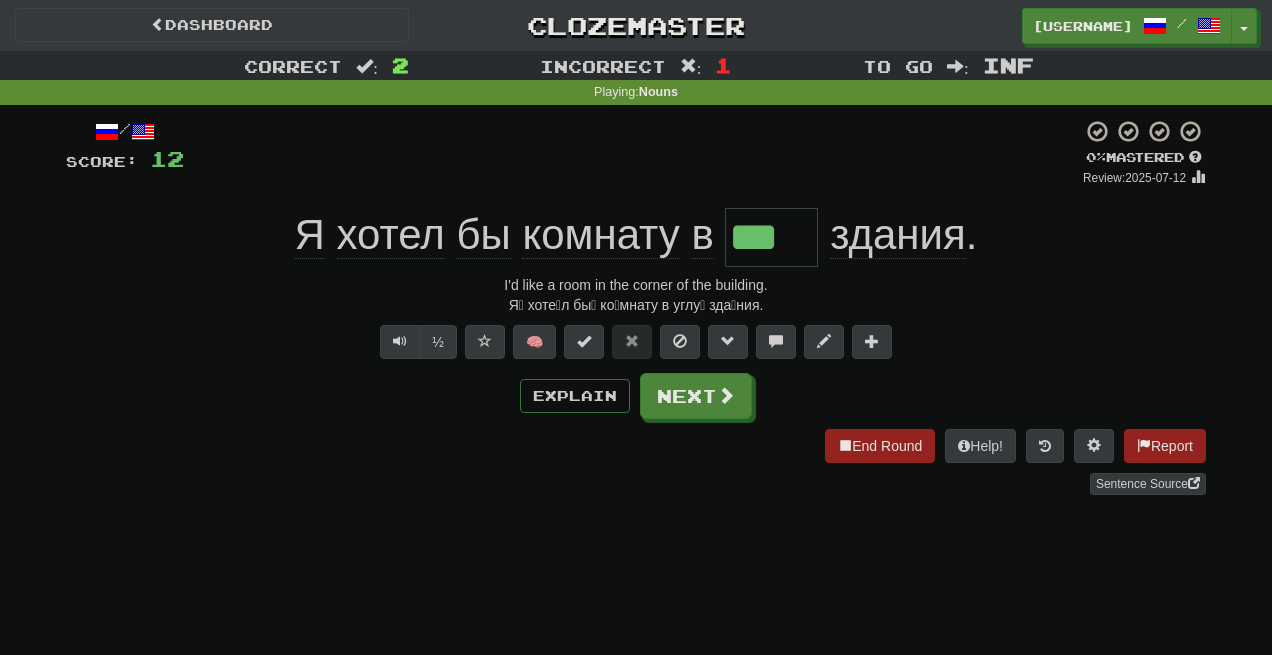 type on "****" 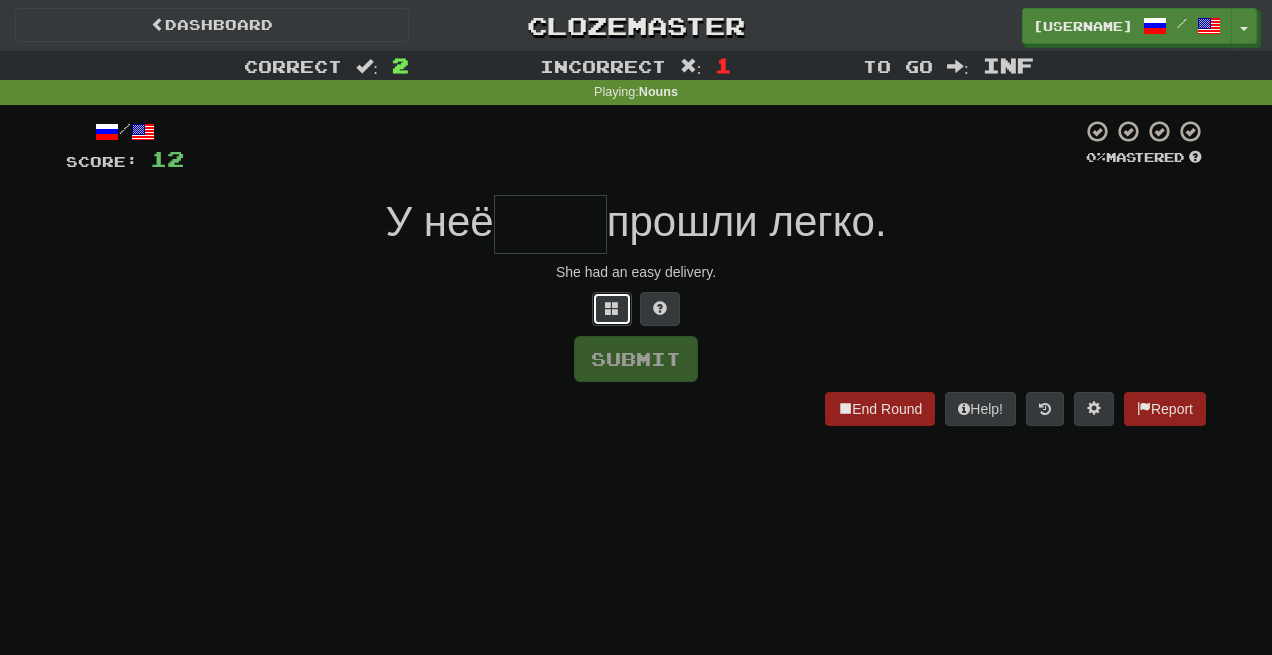 click at bounding box center (612, 309) 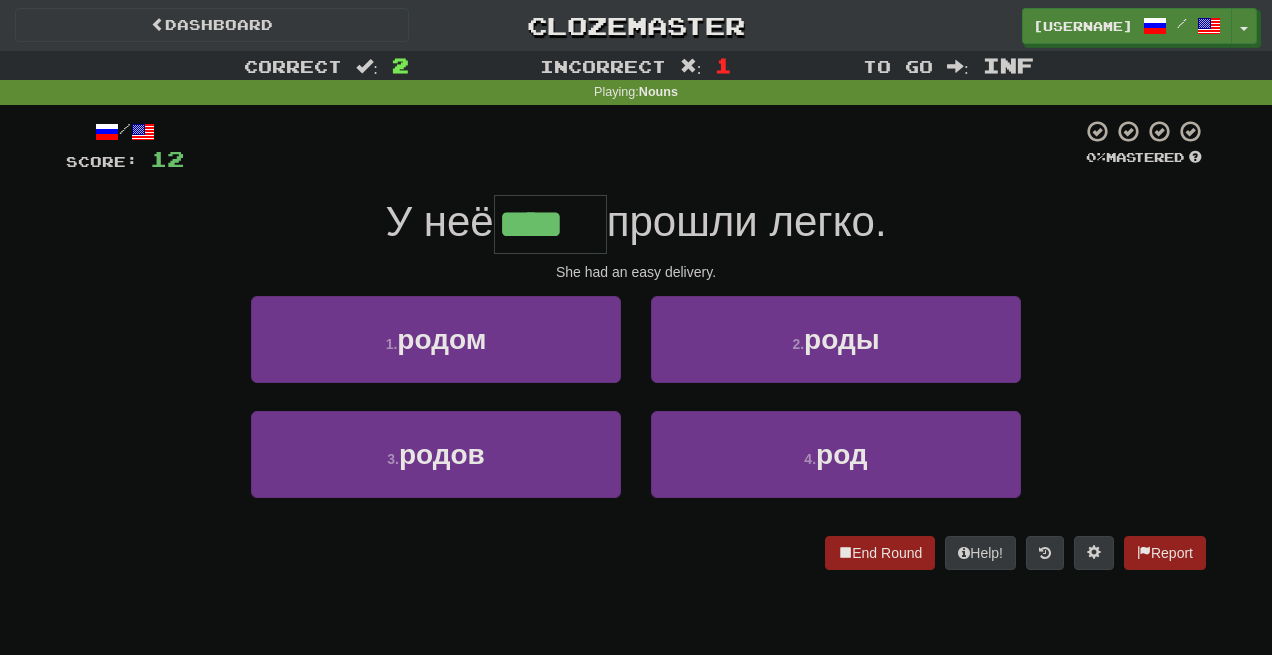 type on "****" 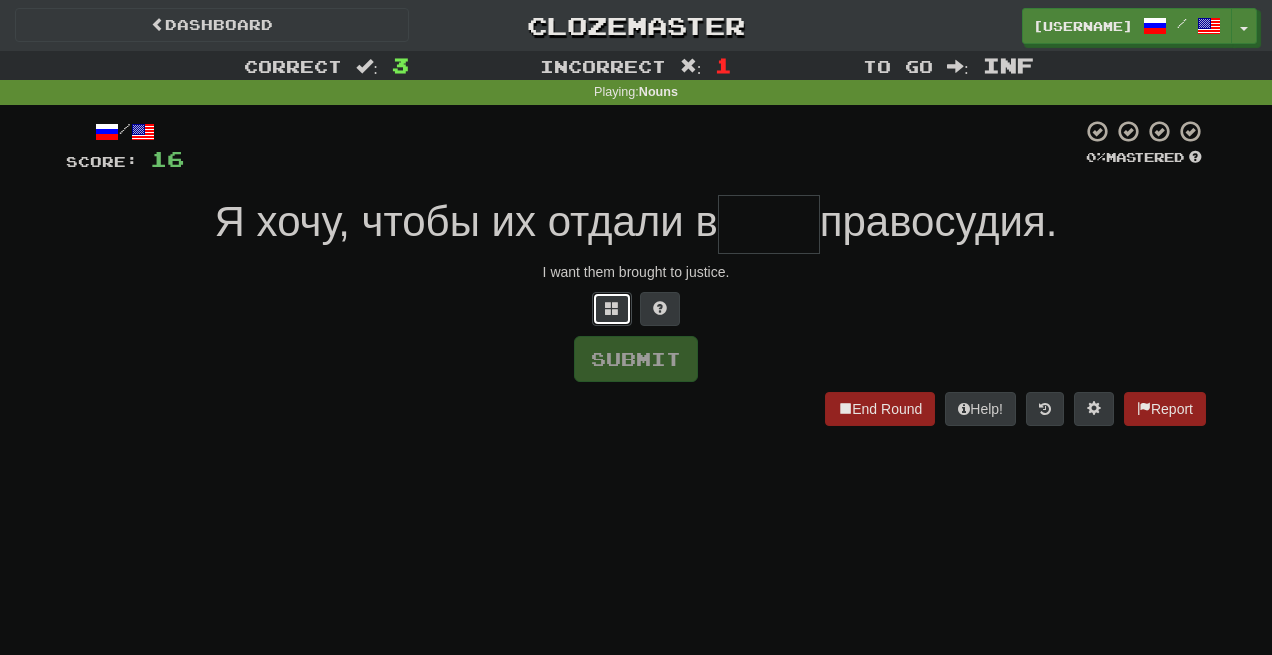click at bounding box center (612, 308) 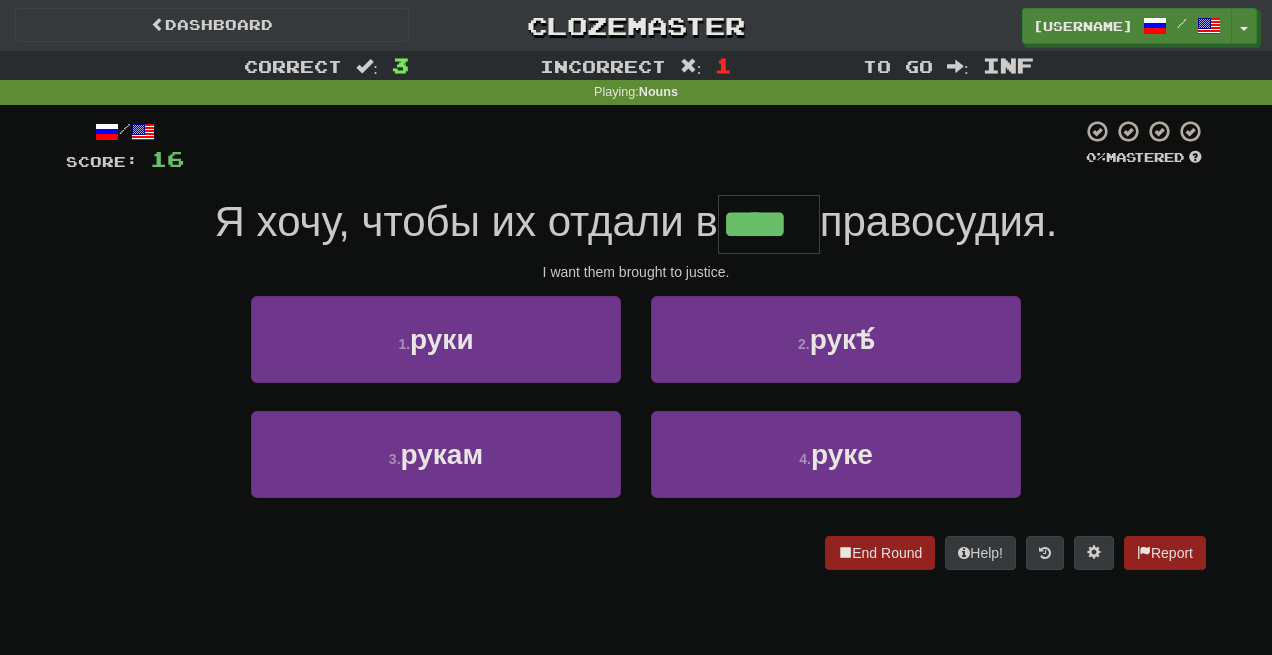 type on "****" 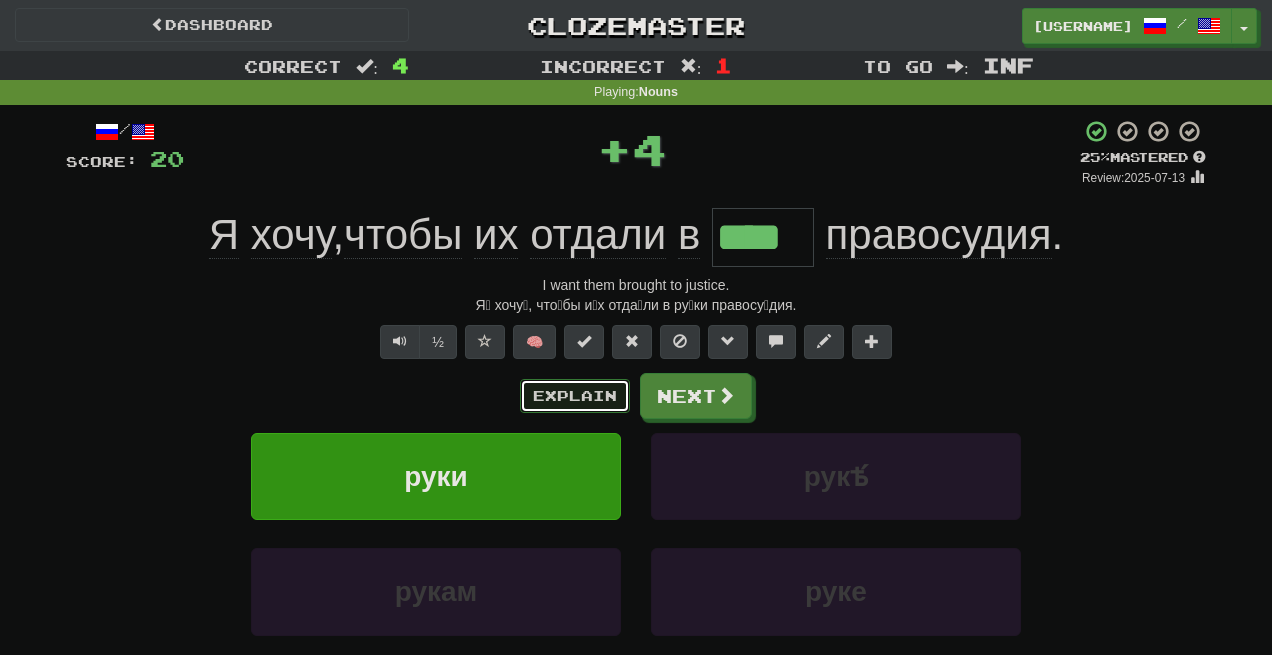 click on "Explain" at bounding box center (575, 396) 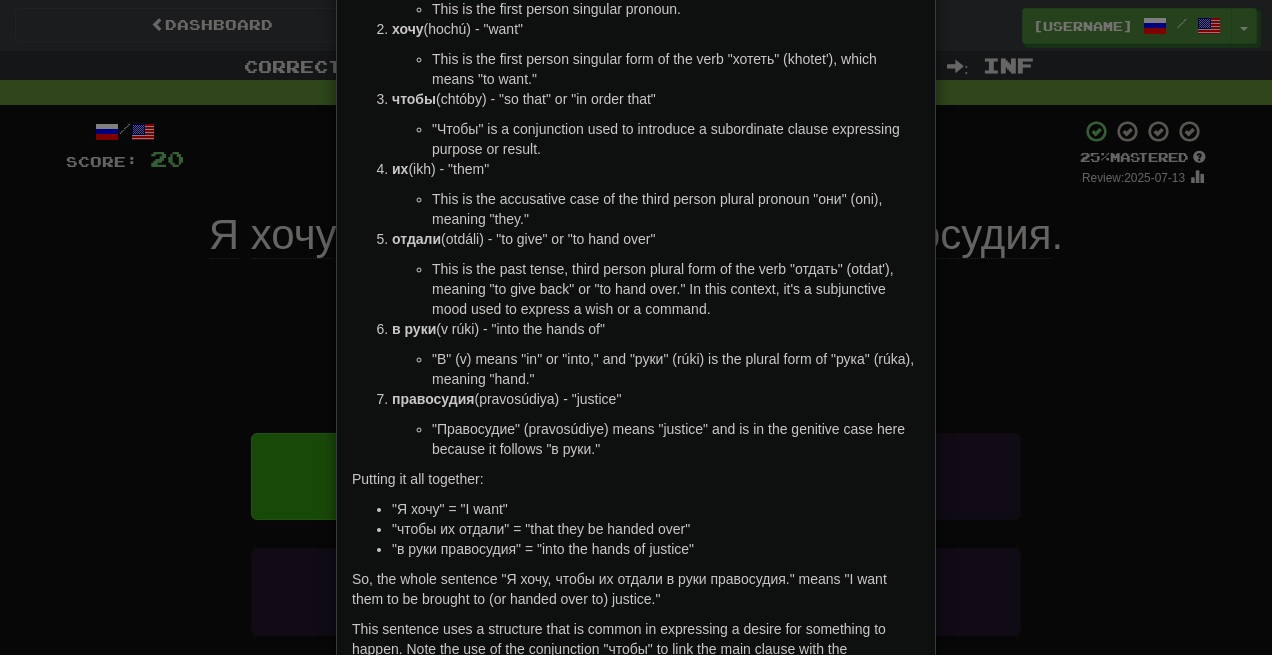 scroll, scrollTop: 224, scrollLeft: 0, axis: vertical 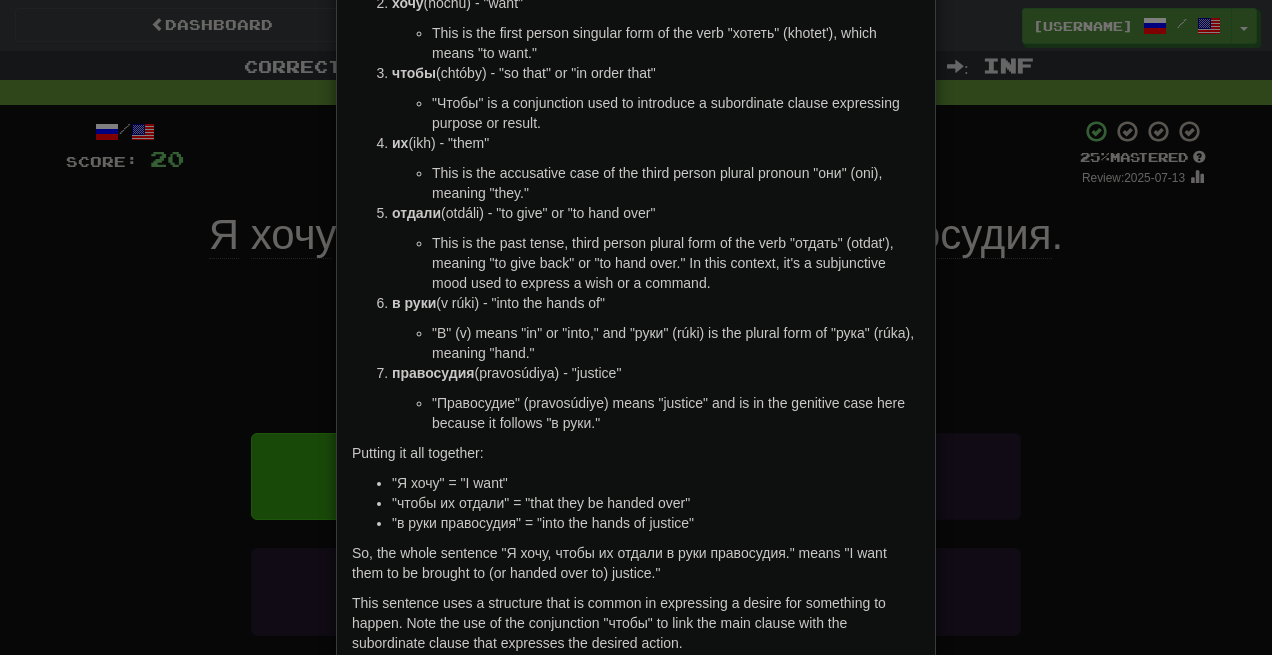 click on "× Explanation Certainly! The sentence "Я хочу, чтобы их отдали в руки правосудия." translates to "I want them to be brought to justice." Let's break down the grammar and vocabulary involved to help you understand it better:
Я  (Ya) - "I"
This is the first person singular pronoun.
хочу  (hochú) - "want"
This is the first person singular form of the verb "хотеть" (khotet'), which means "to want."
чтобы  (chtóby) - "so that" or "in order that"
"Чтобы" is a conjunction used to introduce a subordinate clause expressing purpose or result.
их  (ikh) - "them"
This is the accusative case of the third person plural pronoun "они" (oni), meaning "they."
отдали  (otdáli) - "to give" or "to hand over"
в руки  (v rúki) - "into the hands of"
"В" (v) means "in" or "into," and "руки" (rúki) is the plural form of "рука" (rúka), meaning "hand."
правосудия" at bounding box center (636, 327) 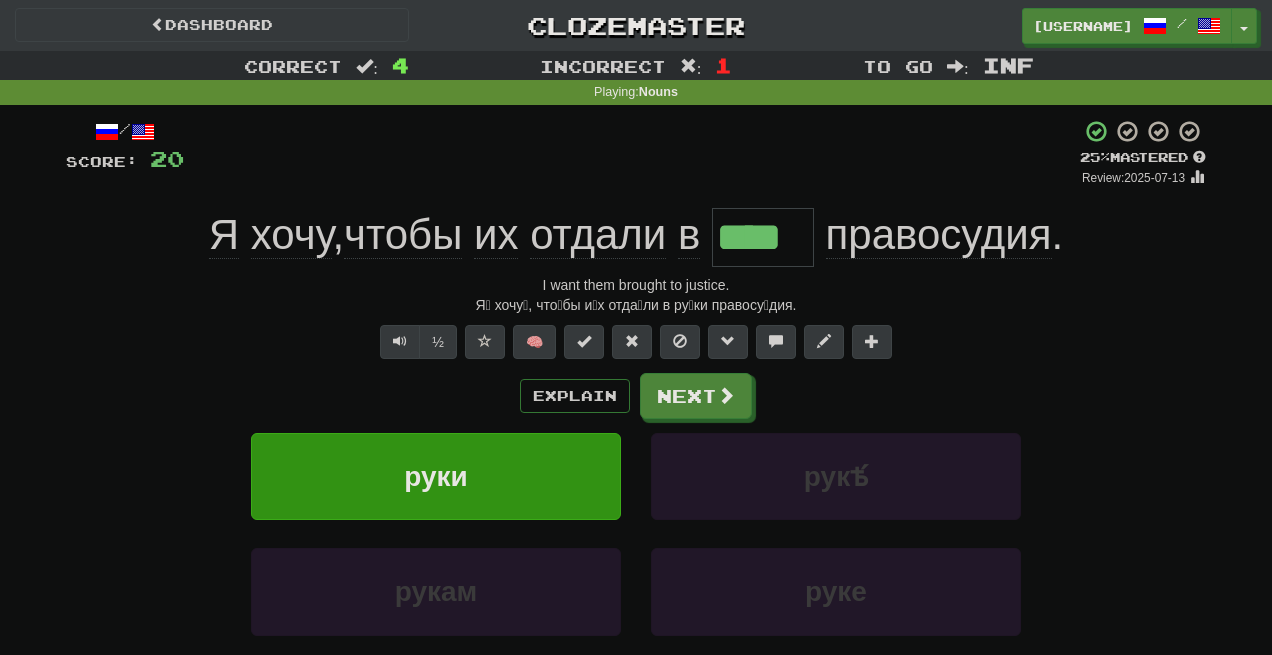 drag, startPoint x: 722, startPoint y: 239, endPoint x: 1085, endPoint y: 253, distance: 363.26987 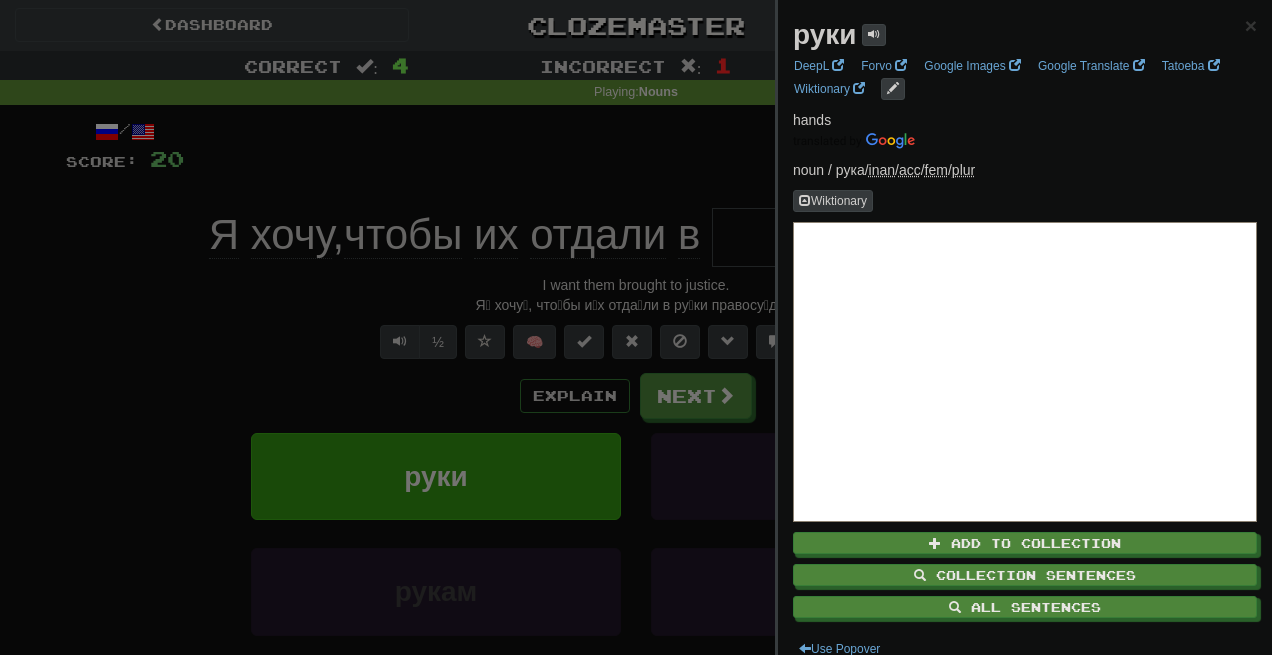 click at bounding box center (636, 327) 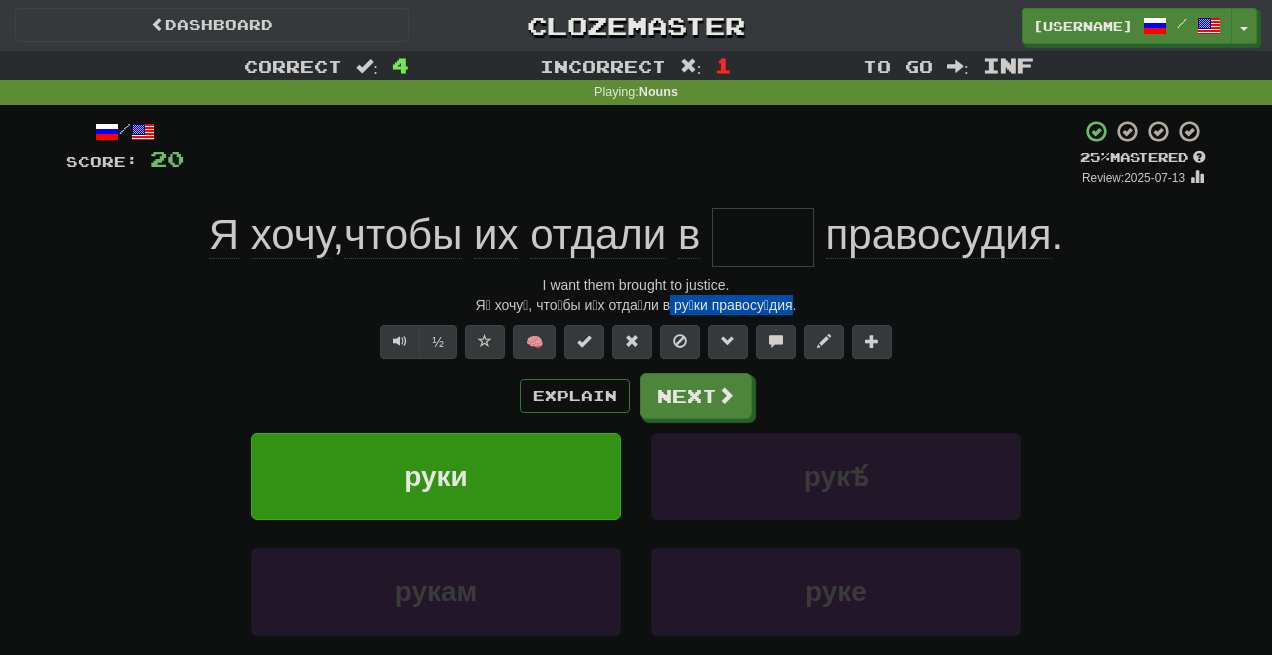 drag, startPoint x: 662, startPoint y: 305, endPoint x: 775, endPoint y: 302, distance: 113.03982 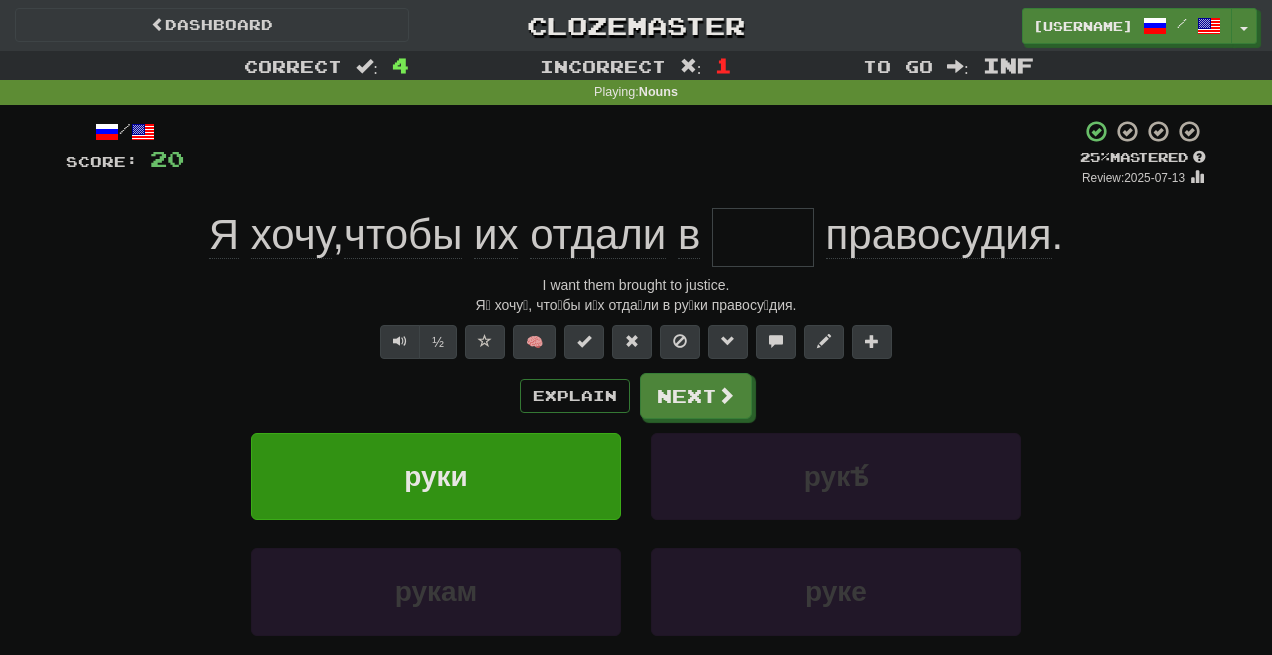 click on "Я́ хочу́, что́бы и́х отда́ли в ру́ки правосу́дия." at bounding box center (636, 305) 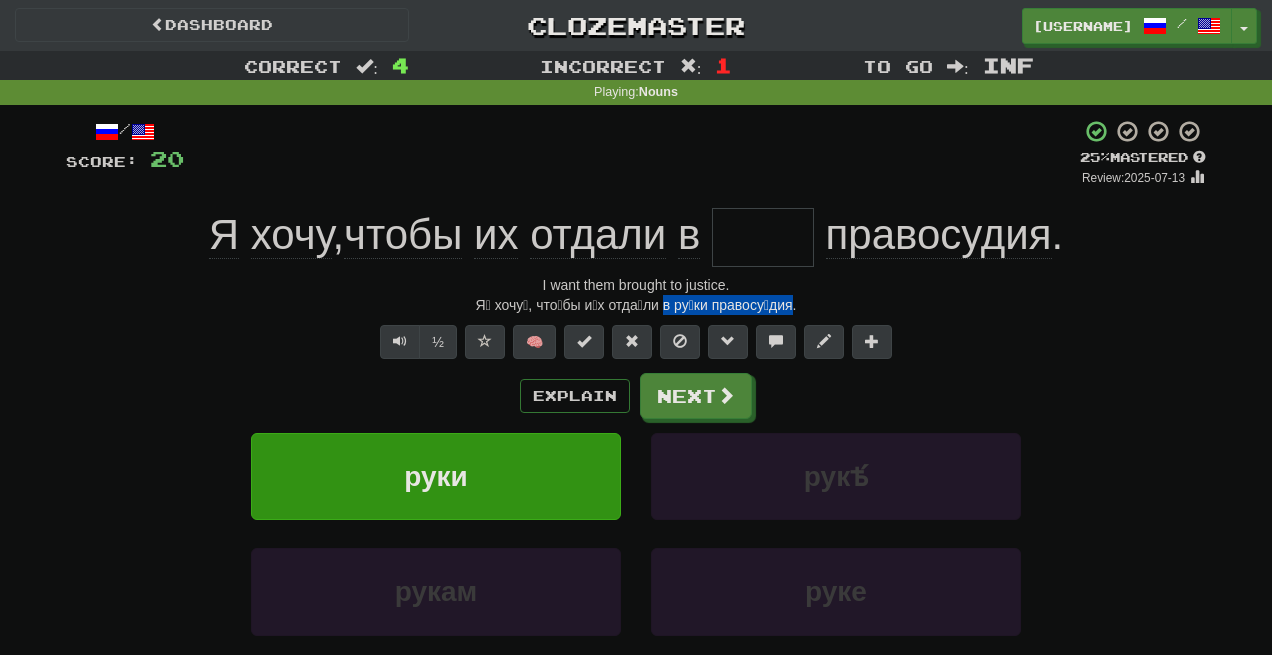 drag, startPoint x: 778, startPoint y: 302, endPoint x: 656, endPoint y: 306, distance: 122.06556 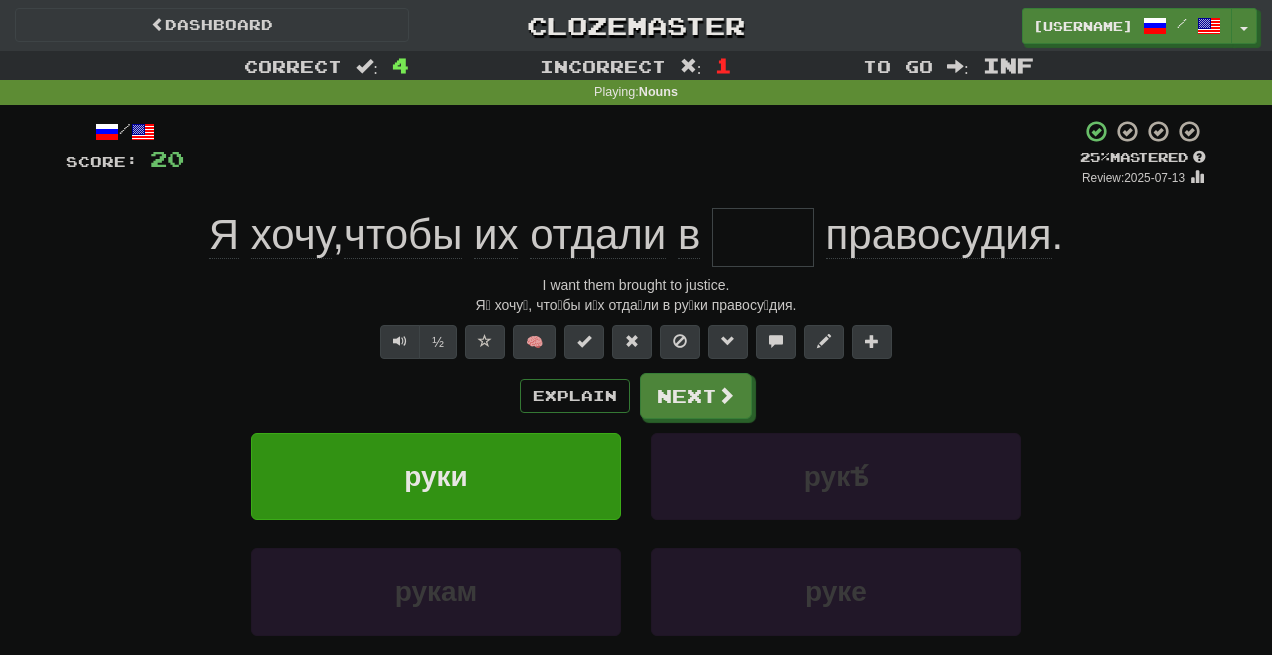 click on "Score: 20 + 4 25 % Mastered Review: 2025-07-13 Я хочу, чтобы их отдали в руки правосудия. I want them brought to justice. Я́ хочу́, что́бы и́х отда́ли в ру́ки правосу́дия. ½ 🧠 Explain Next руки рукѣ́ рукам руке Learn more: руки рукѣ́ рукам руке End Round Help! Report Sentence Source" at bounding box center (636, 444) 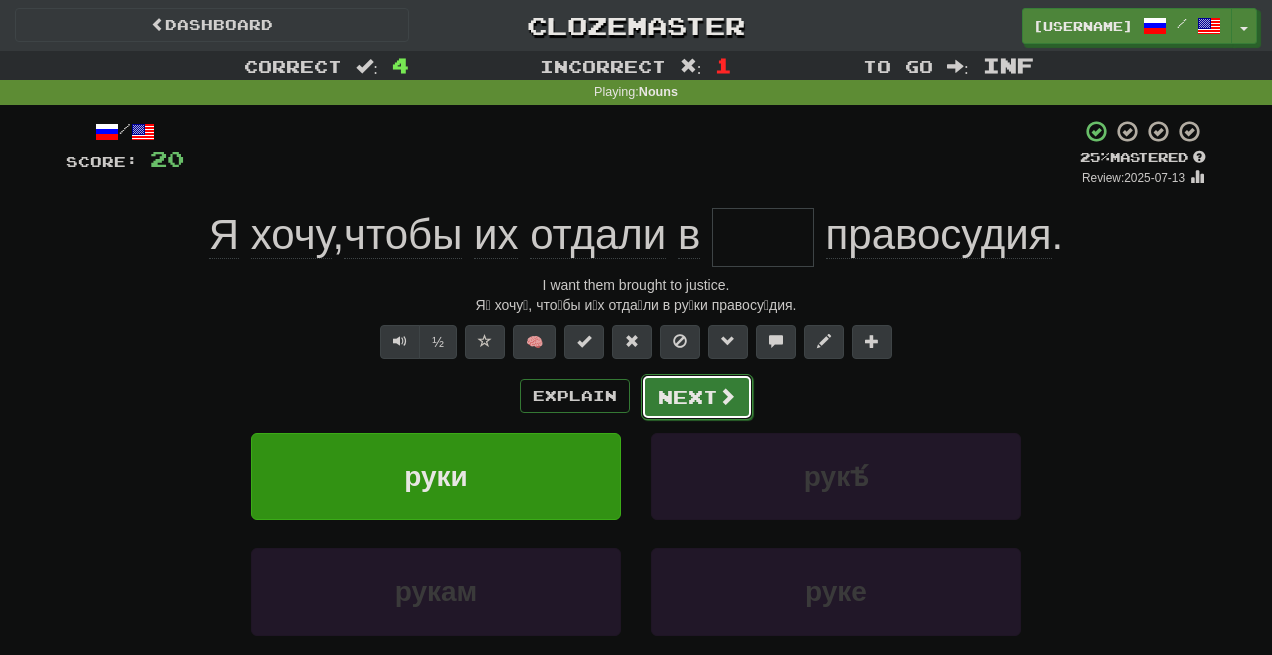 click on "Next" at bounding box center [697, 397] 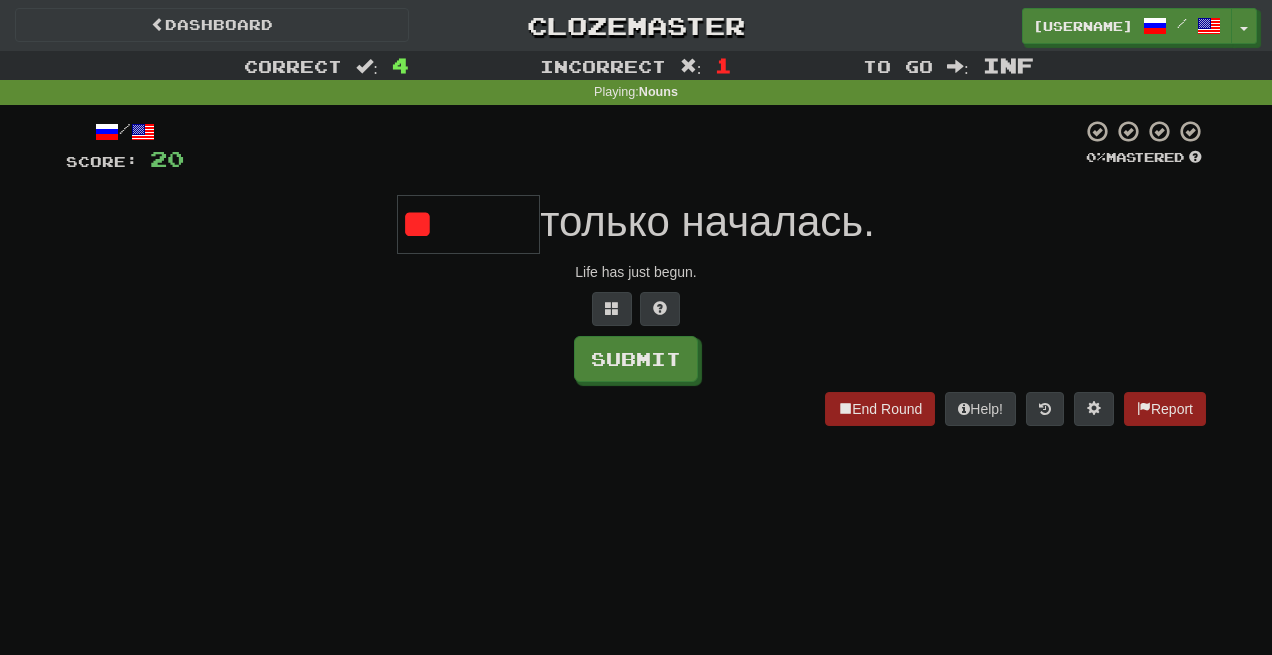 type on "*" 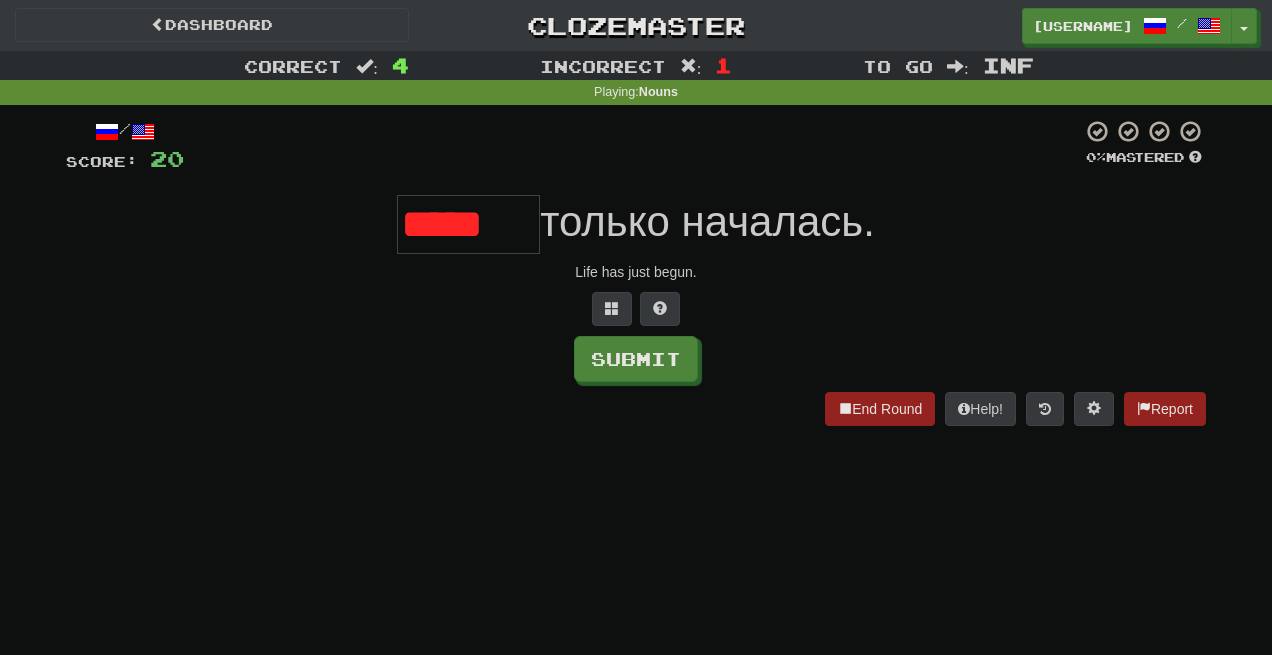 scroll, scrollTop: 0, scrollLeft: 0, axis: both 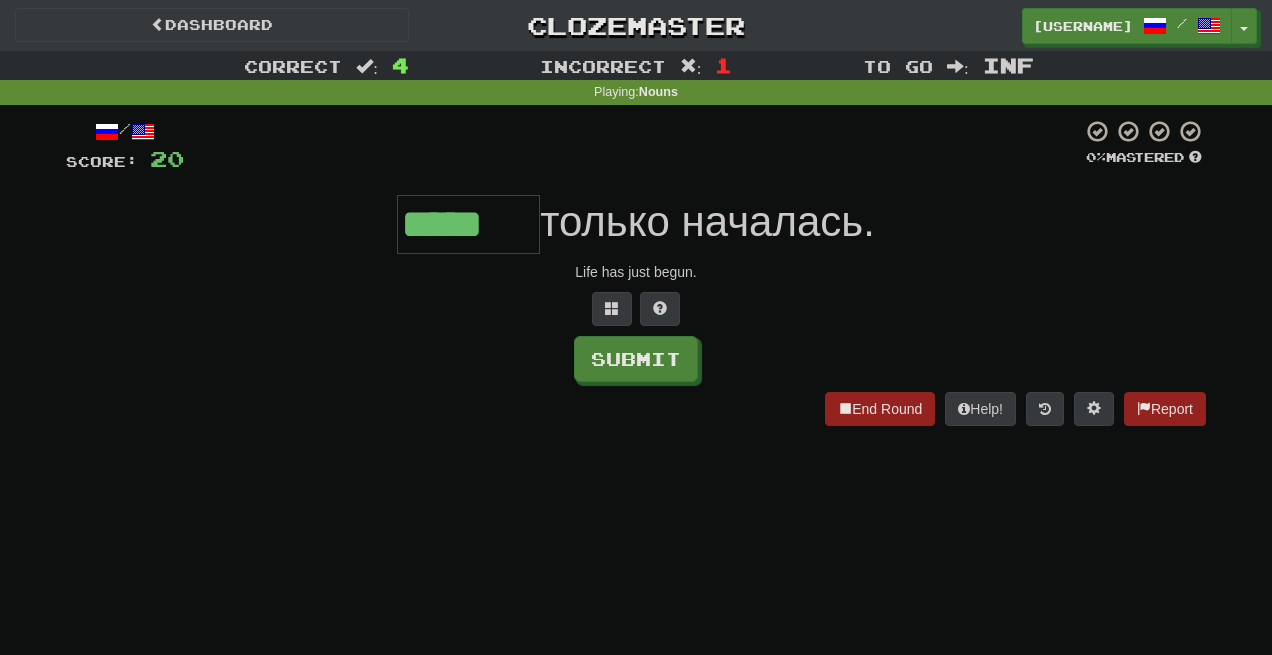 type on "*****" 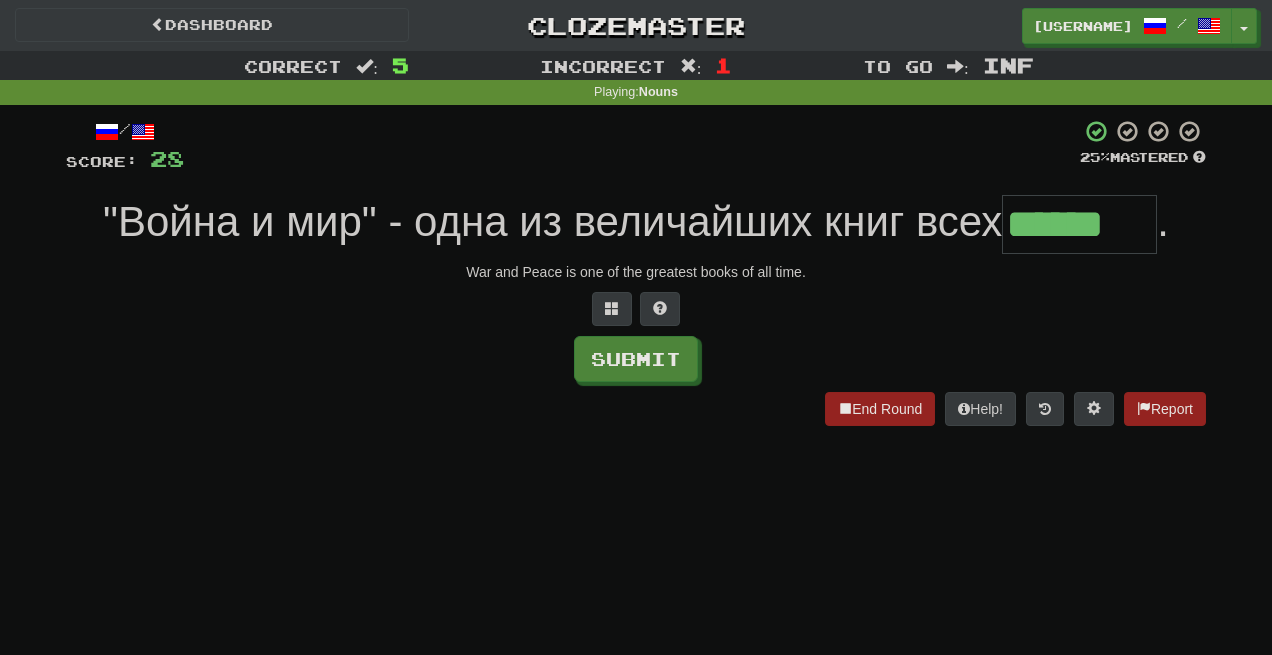 type on "******" 